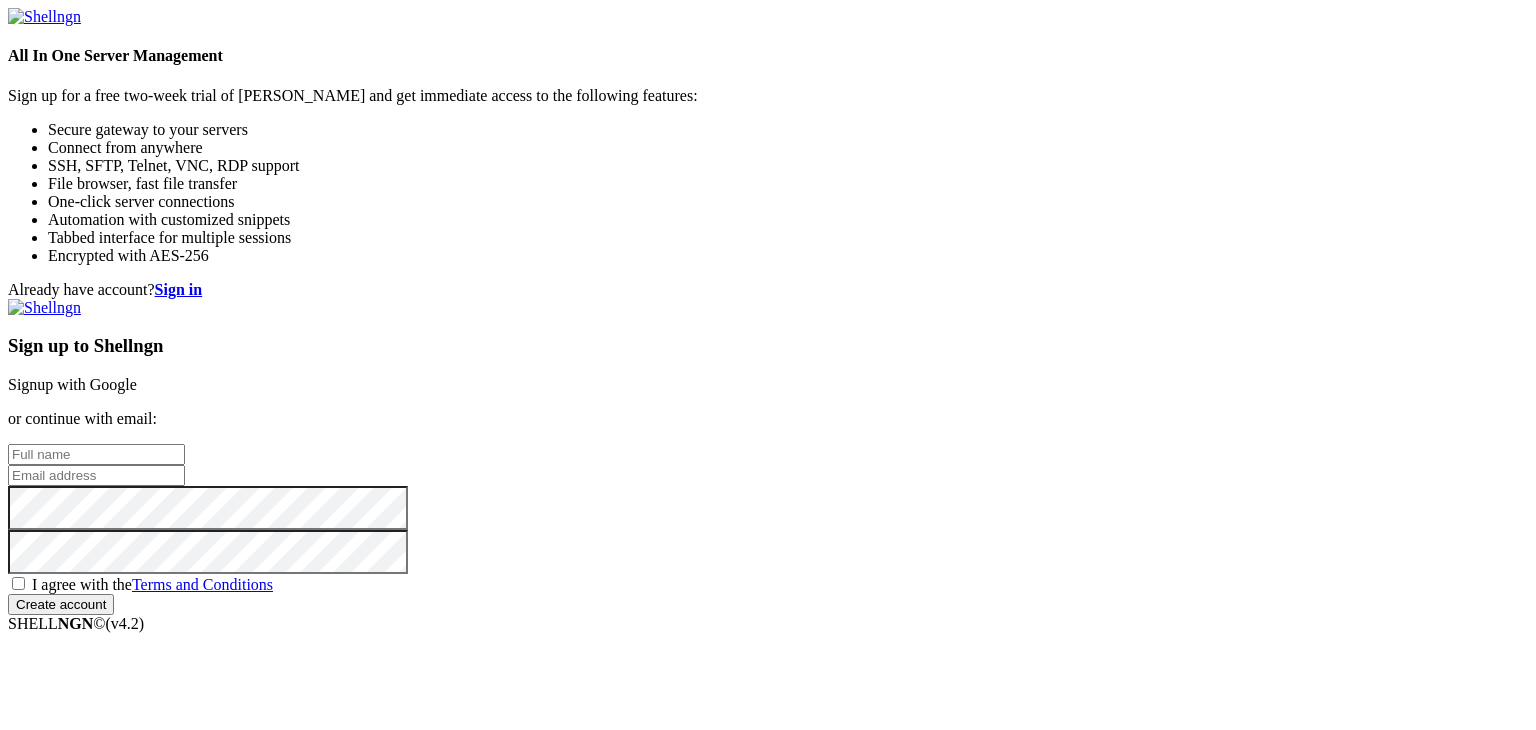 scroll, scrollTop: 0, scrollLeft: 0, axis: both 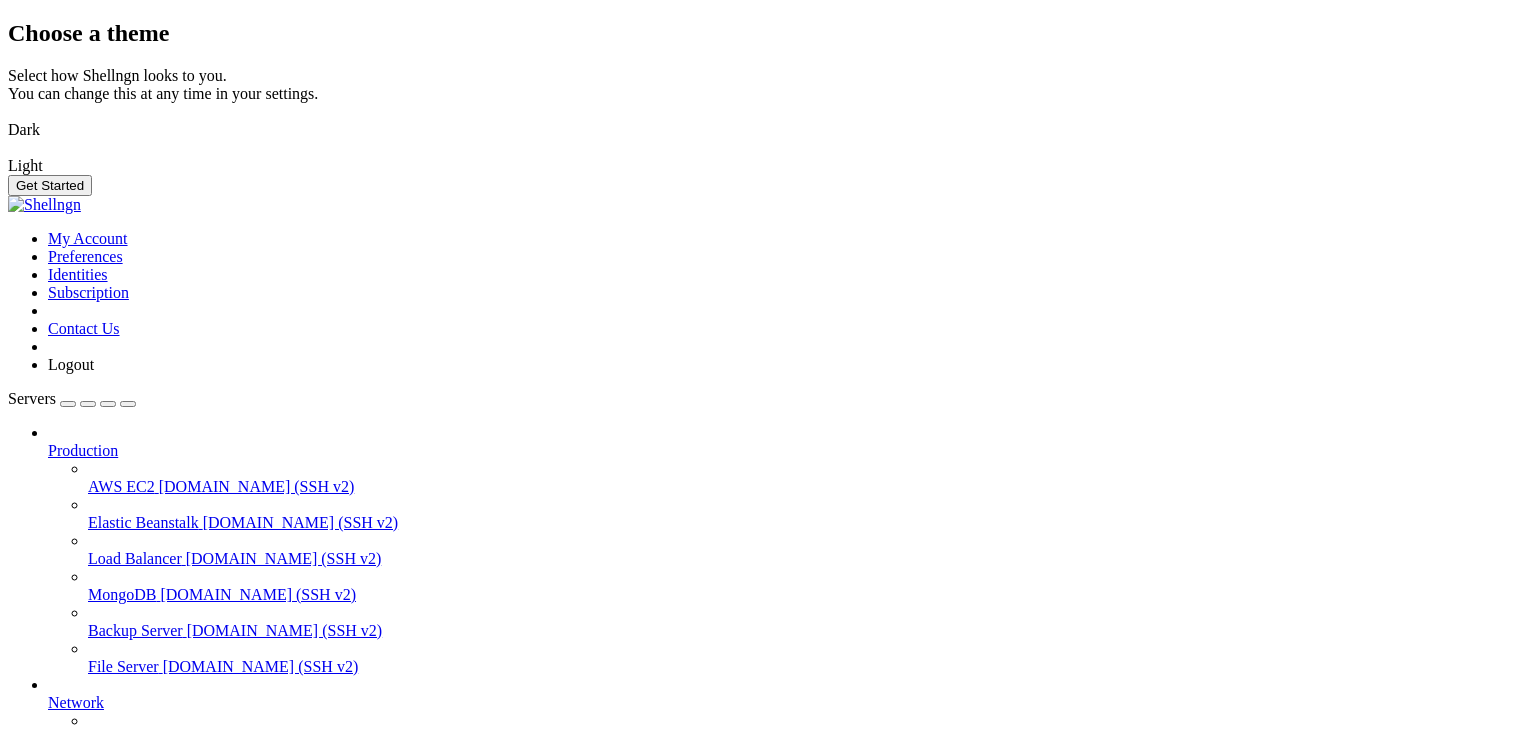 click on "Get Started" at bounding box center (768, 185) 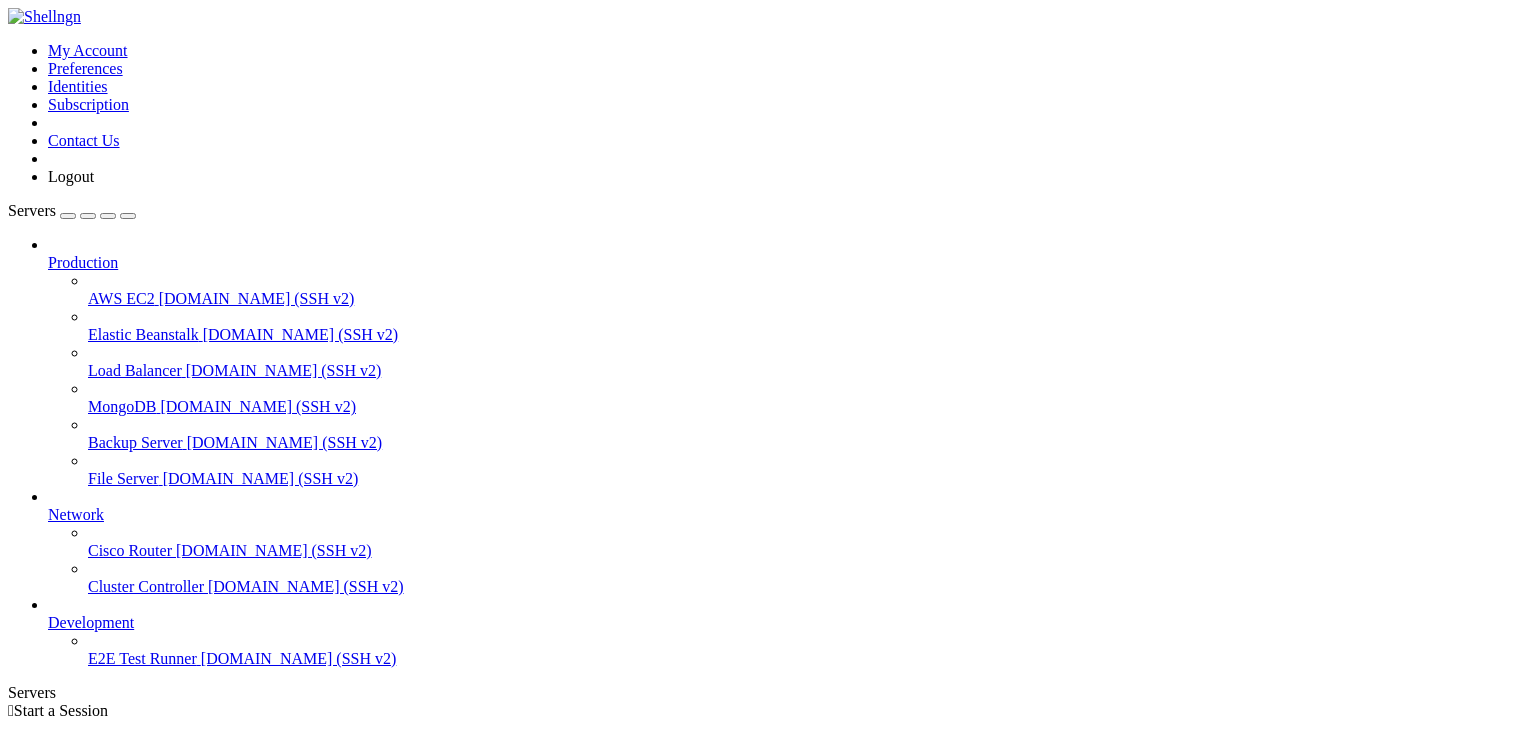 click on "Add Server" at bounding box center (768, 801) 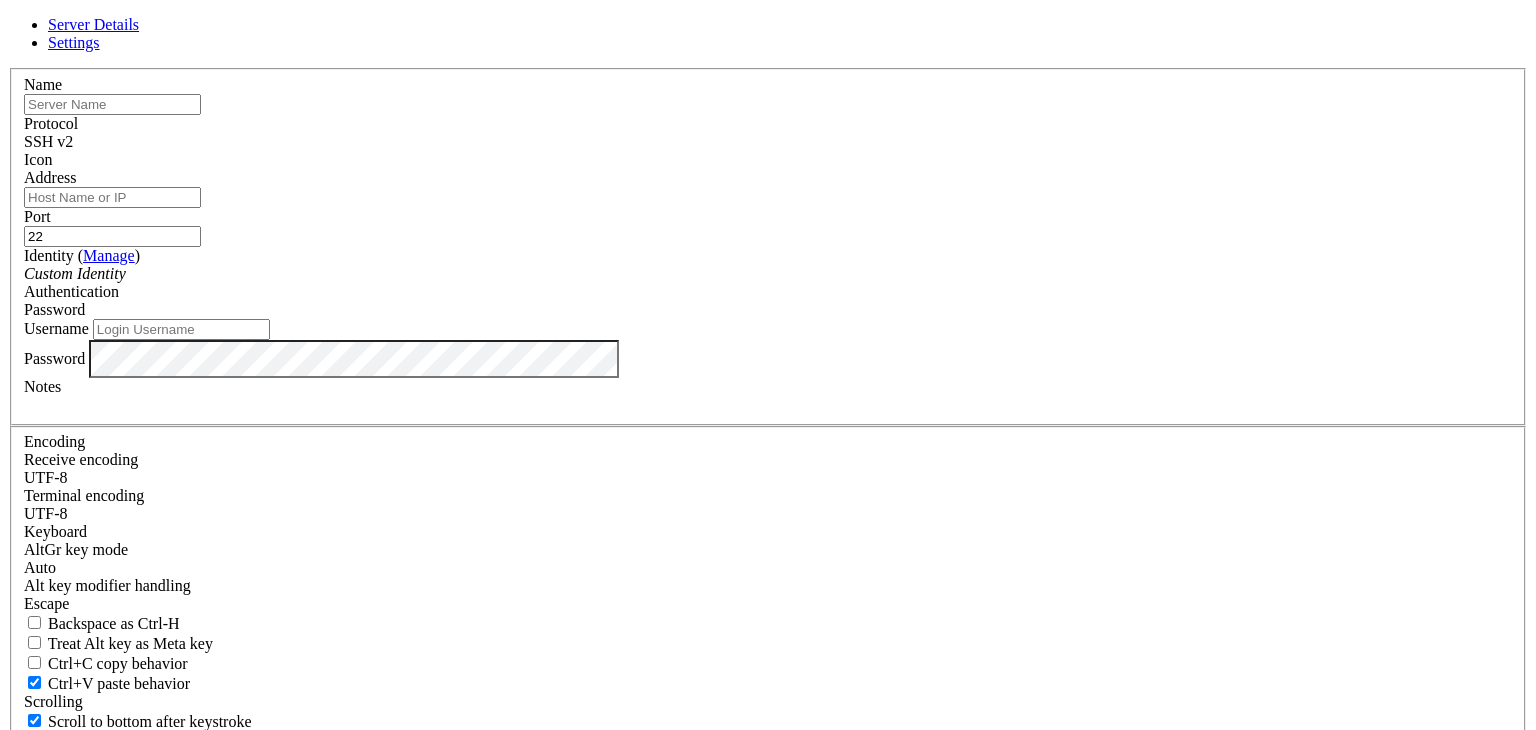 click at bounding box center [112, 104] 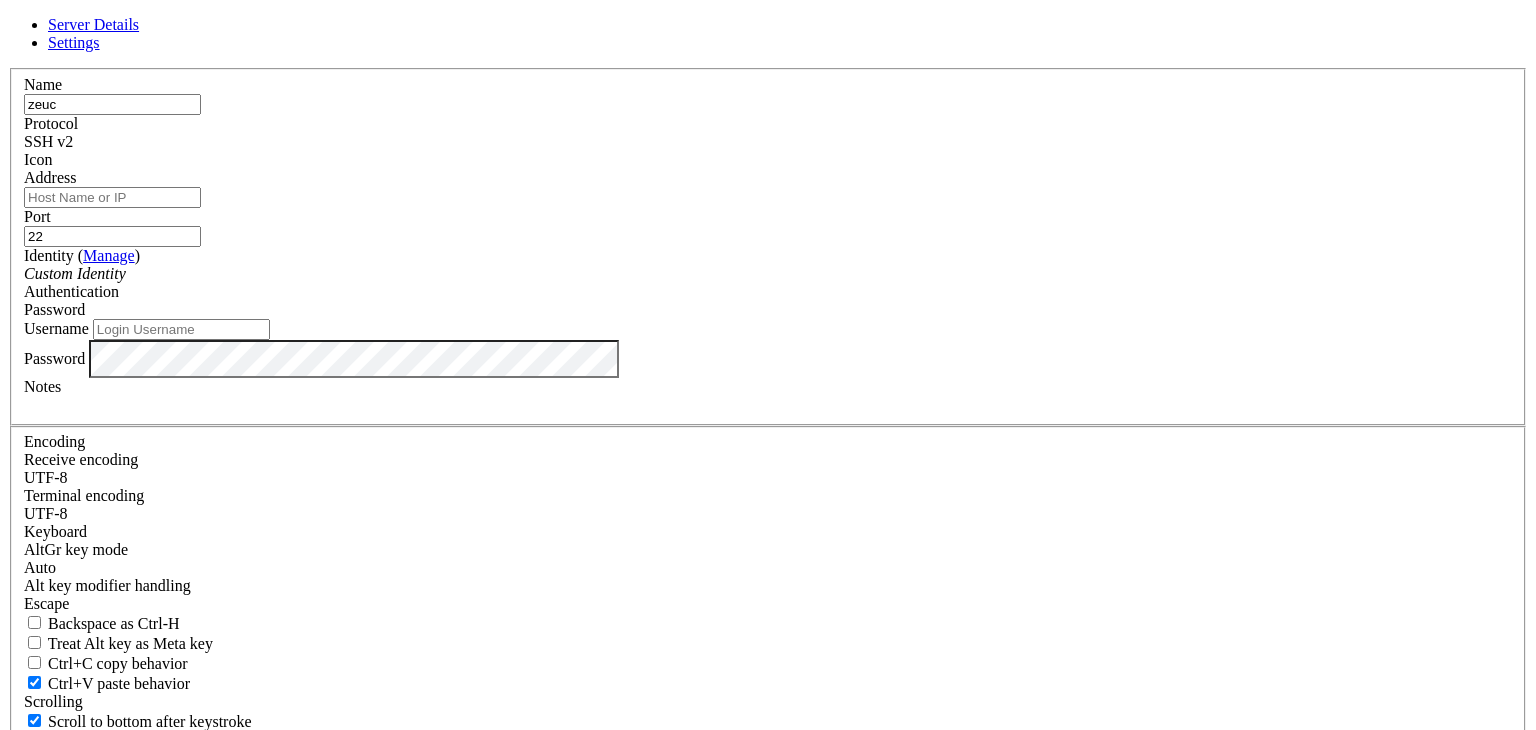 type on "zeuc" 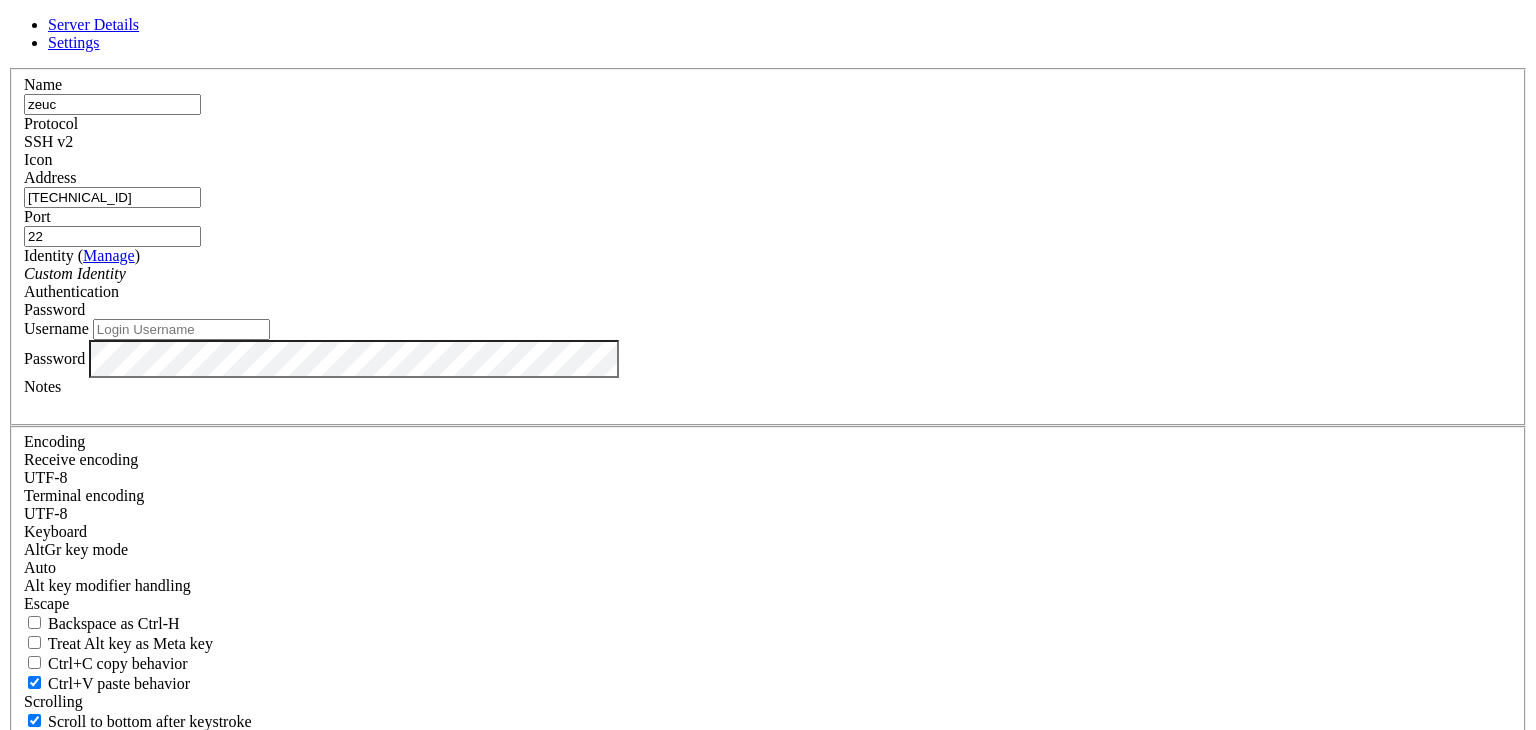 type on "[TECHNICAL_ID]" 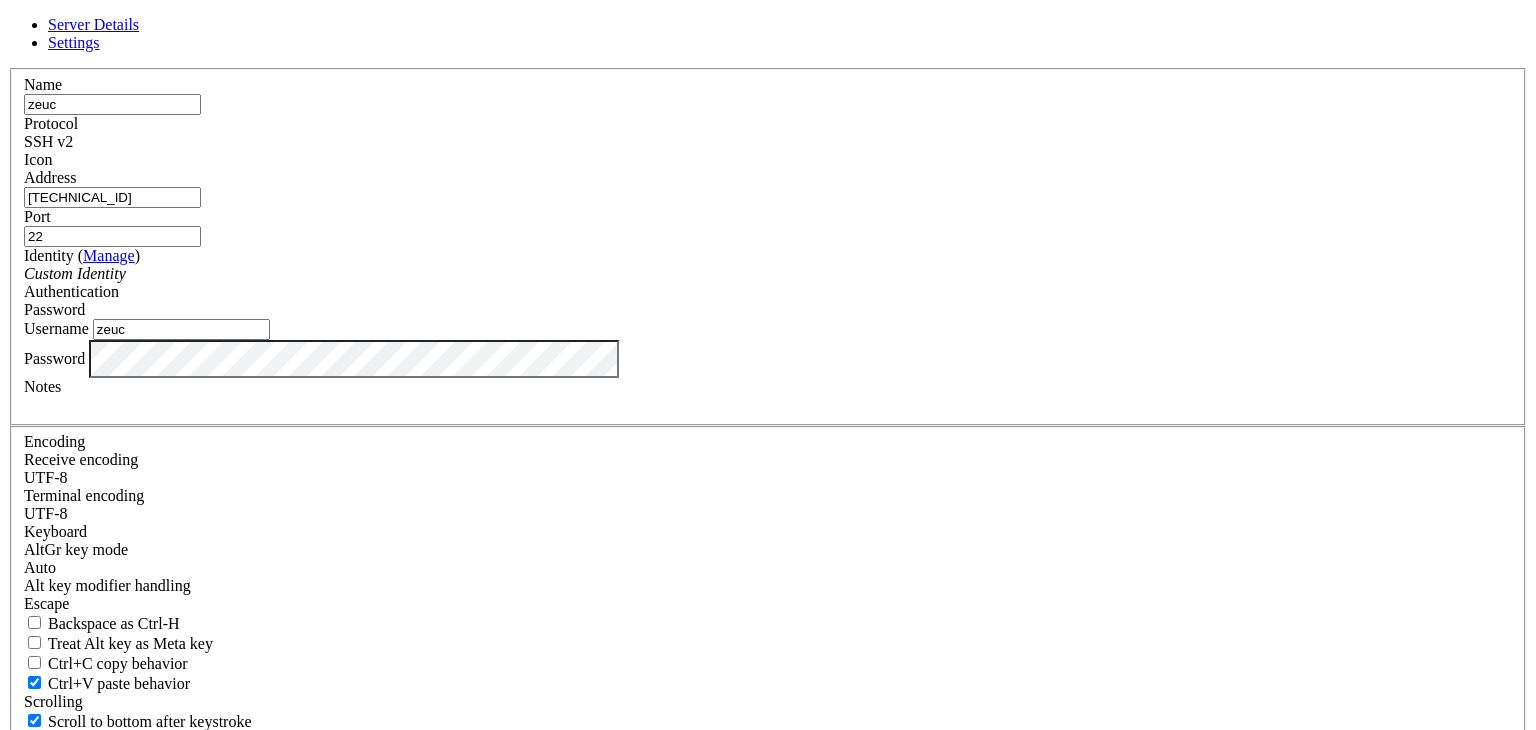 type on "zeuc" 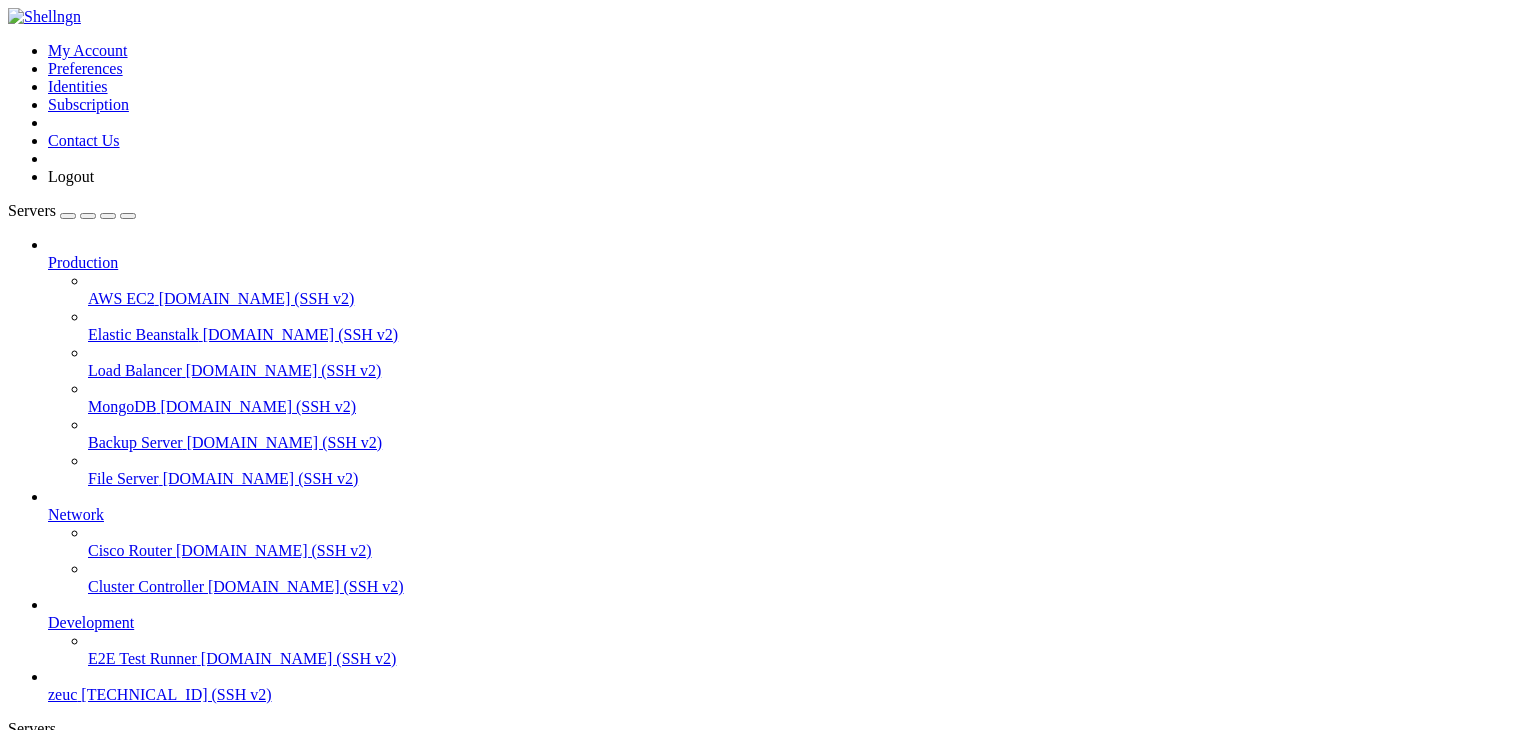 scroll, scrollTop: 76, scrollLeft: 0, axis: vertical 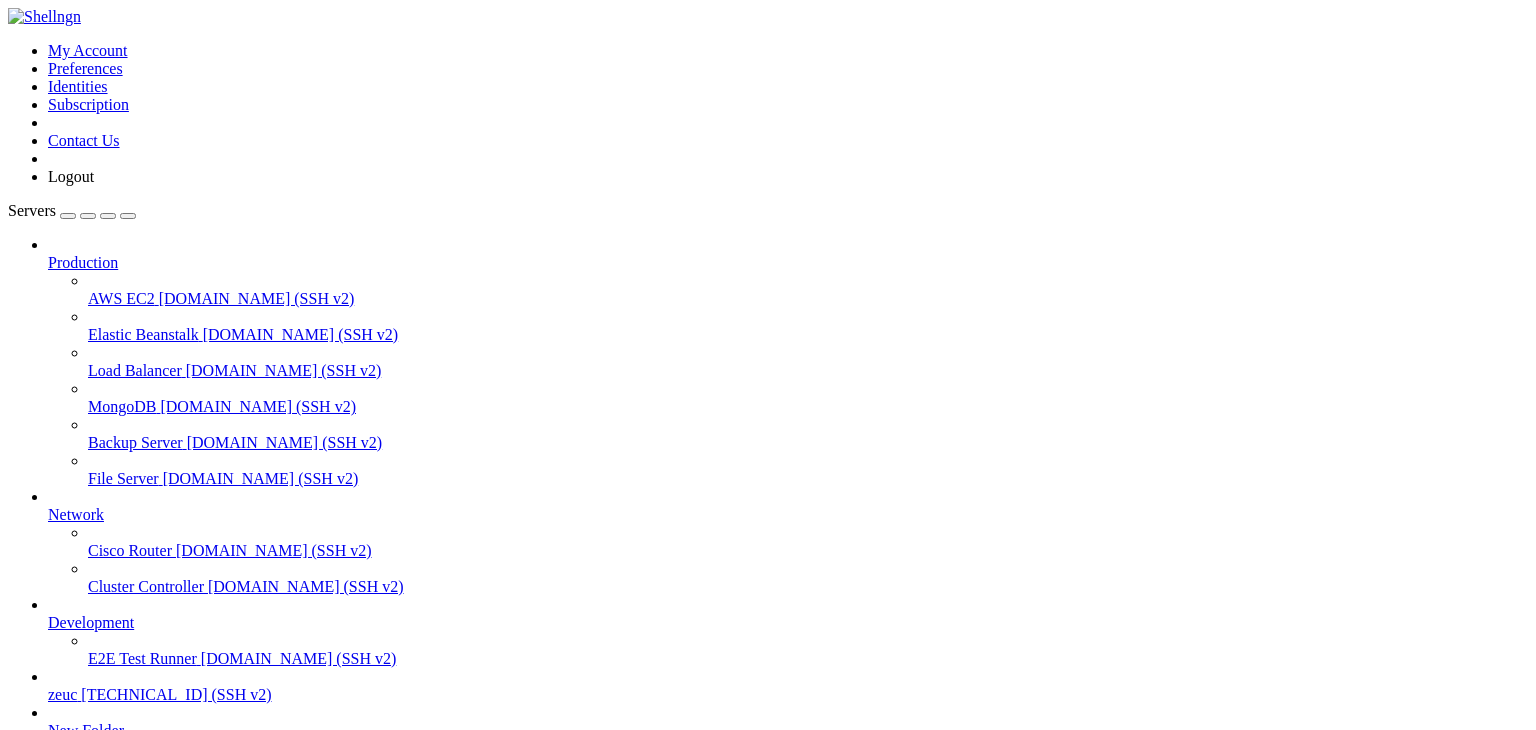 click on "Servers
Production   AWS EC2
[DOMAIN_NAME] (SSH v2)
Elastic Beanstalk
[DOMAIN_NAME] (SSH v2)
Load Balancer
[DOMAIN_NAME] (SSH v2)
MongoDB
[DOMAIN_NAME] (SSH v2)
Backup Server
[DOMAIN_NAME] (SSH v2)
File Server
[DOMAIN_NAME] (SSH v2)" at bounding box center (768, 562) 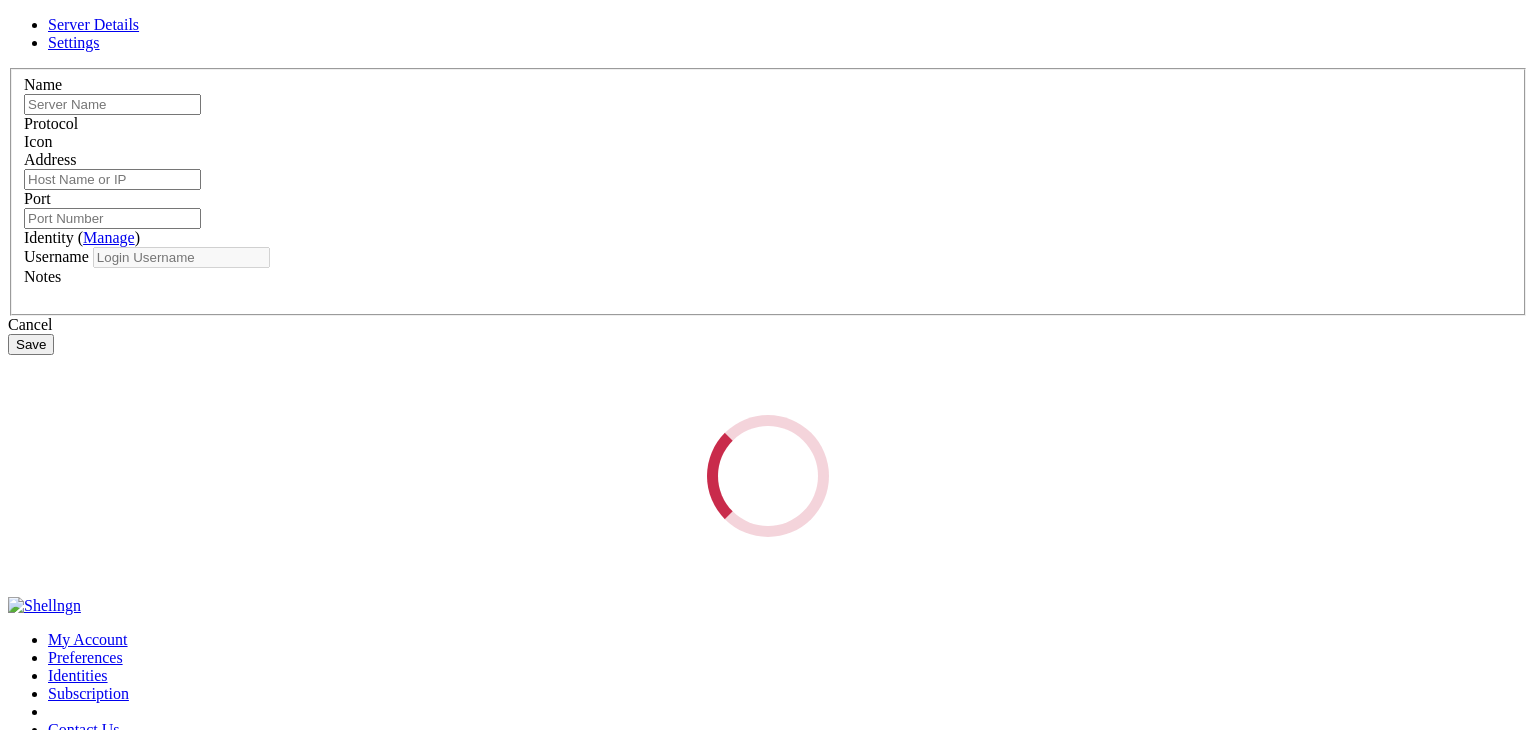 type on "zeuc" 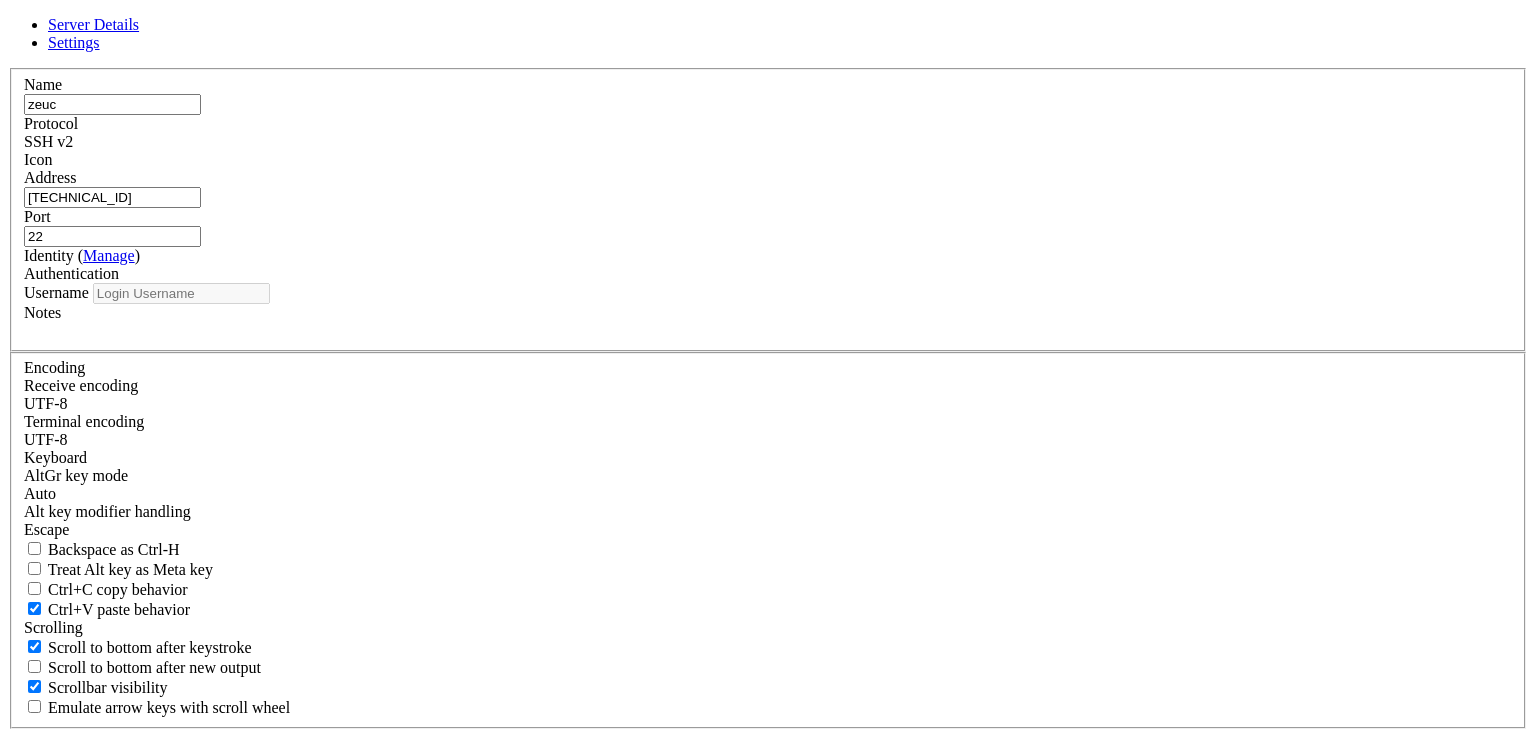 type on "zeuc" 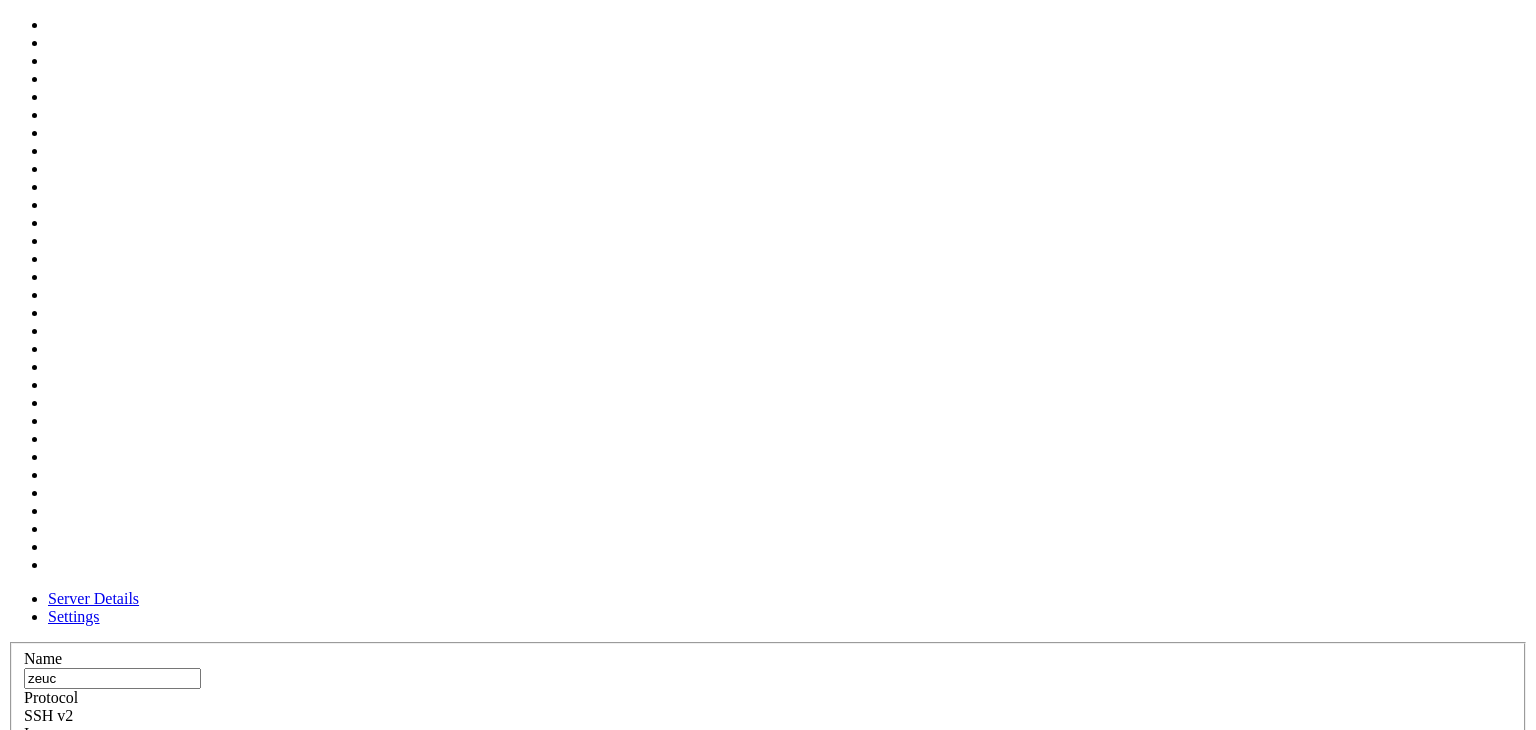 click at bounding box center (24, 743) 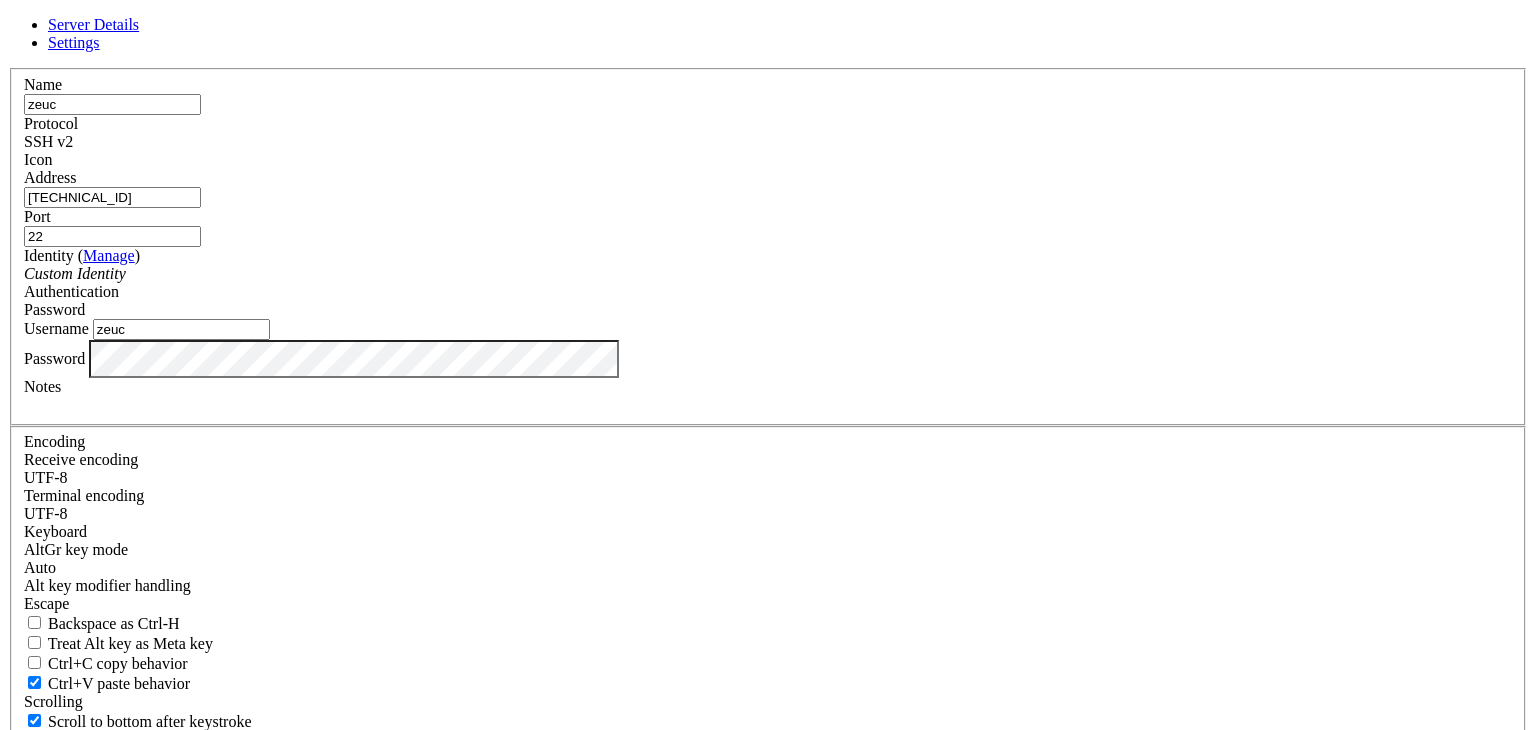click at bounding box center (8, 68) 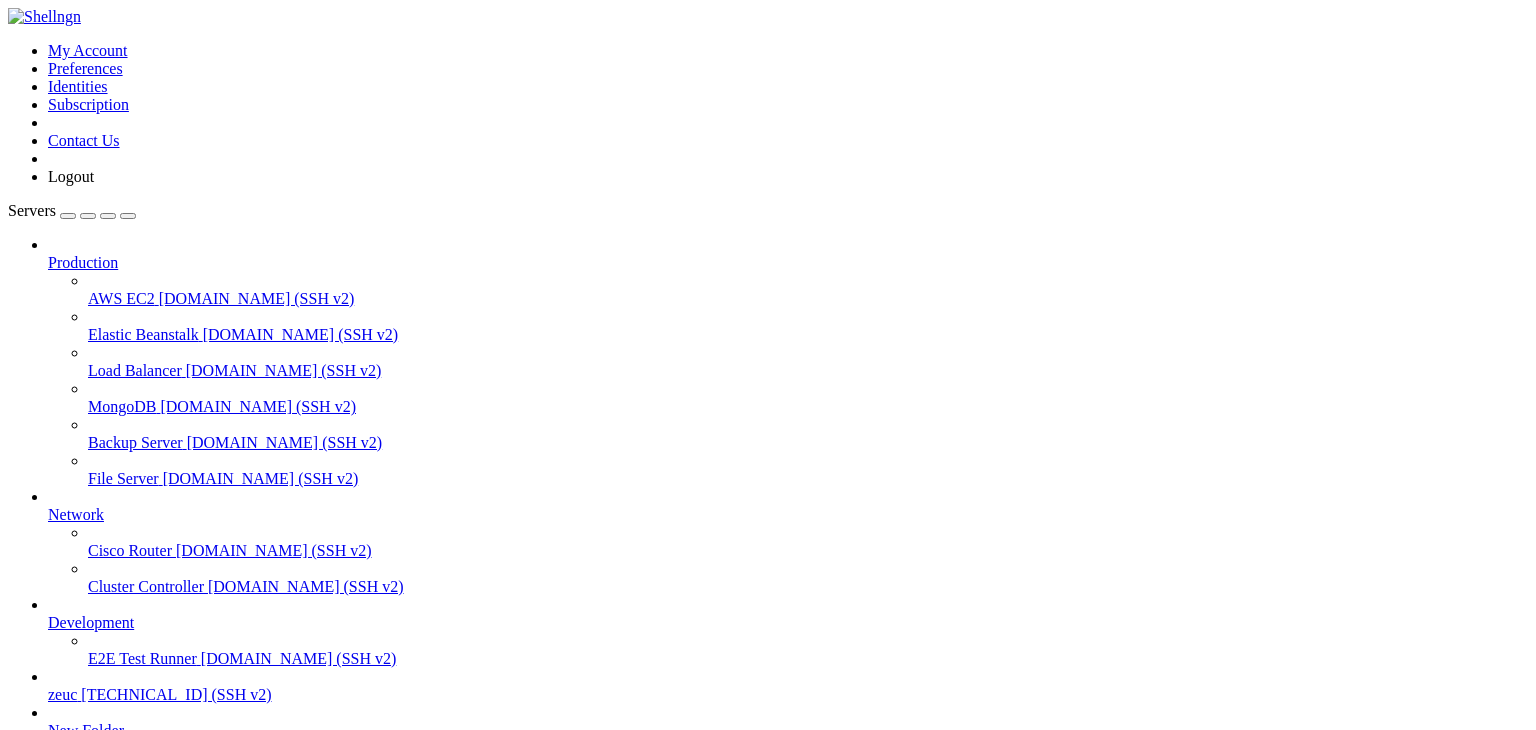 click at bounding box center [16, 1139] 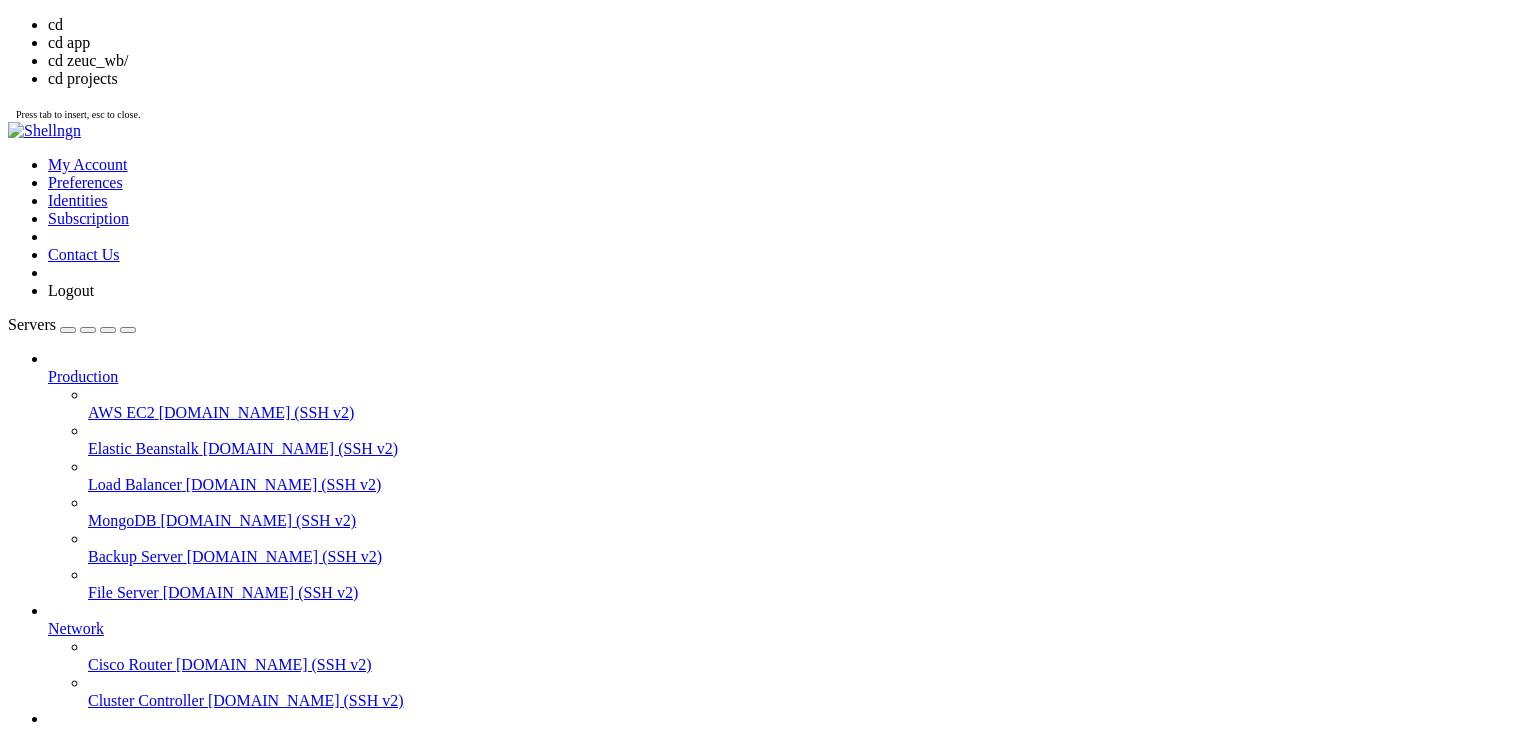 click on "7 of these updates are standard security updates." 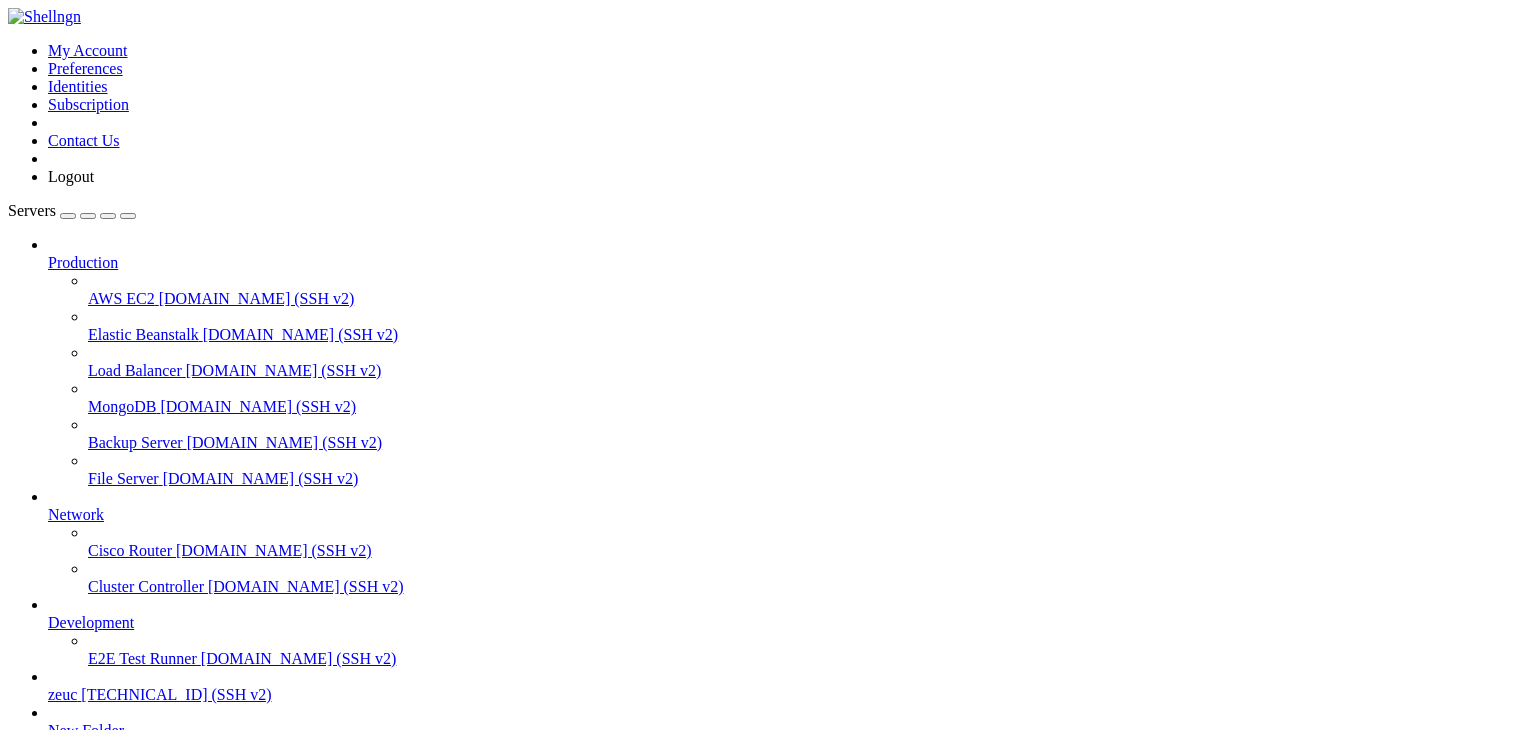 scroll, scrollTop: 4964, scrollLeft: 0, axis: vertical 